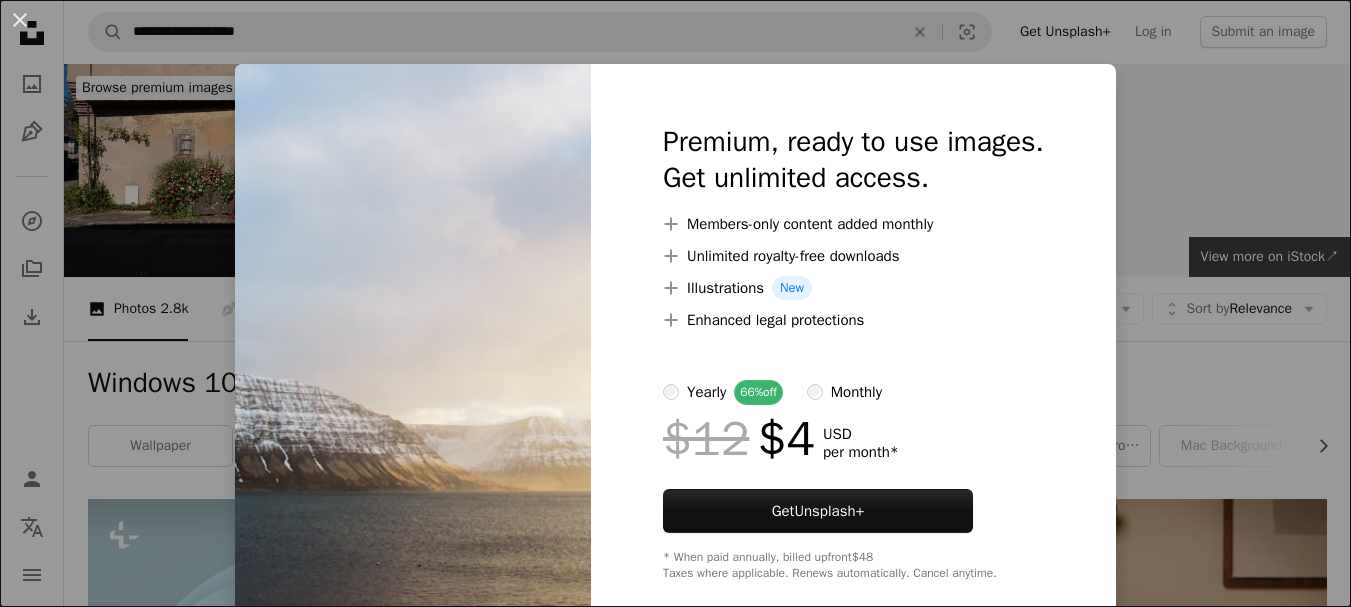 scroll, scrollTop: 1669, scrollLeft: 0, axis: vertical 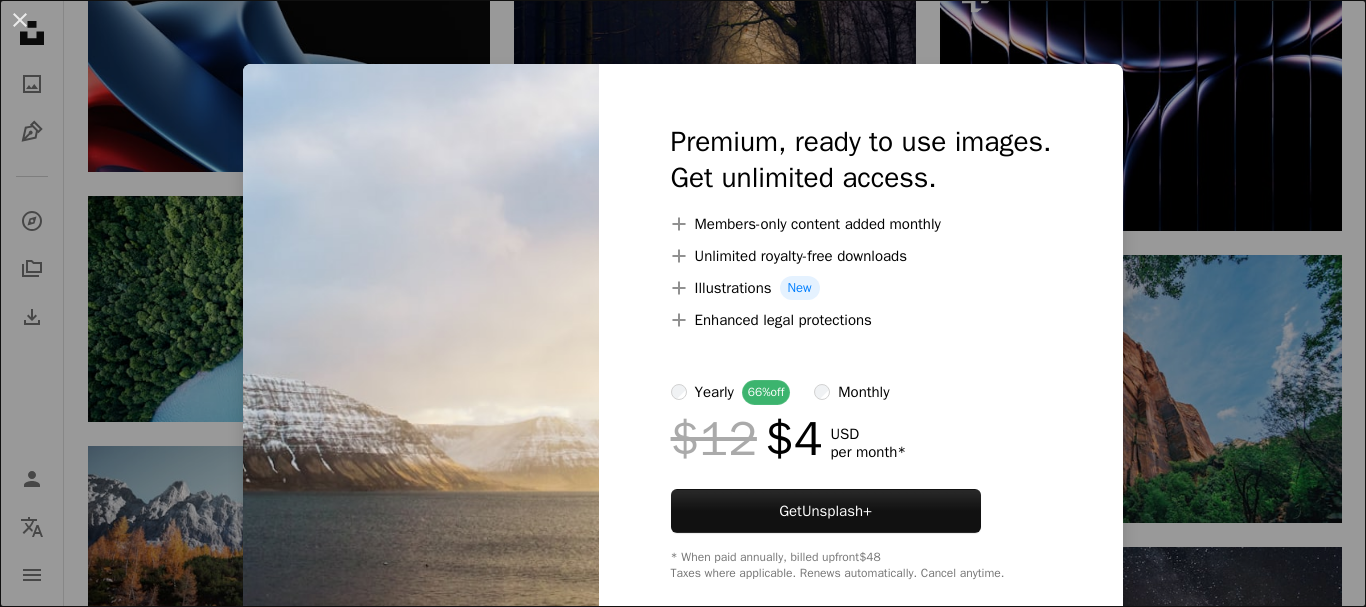 click on "An X shape Premium, ready to use images. Get unlimited access. A plus sign Members-only content added monthly A plus sign Unlimited royalty-free downloads A plus sign Illustrations  New A plus sign Enhanced legal protections yearly 66%  off monthly $12   $4 USD per month * Get  Unsplash+ * When paid annually, billed upfront  $48 Taxes where applicable. Renews automatically. Cancel anytime." at bounding box center (683, 303) 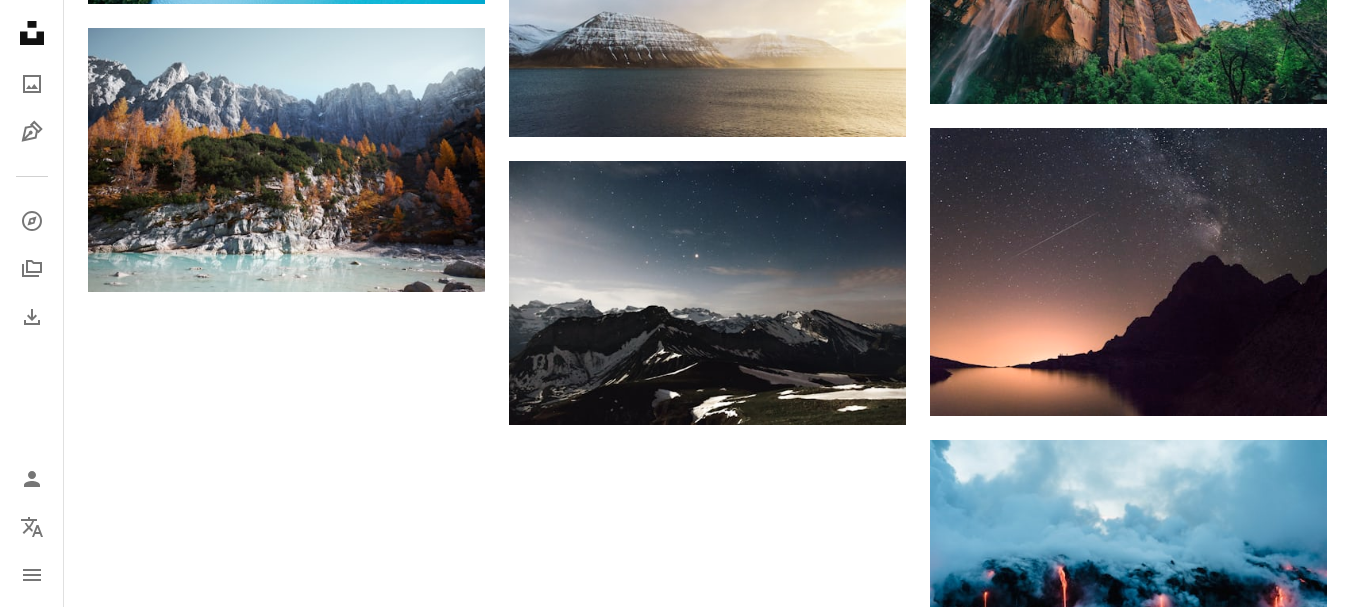 scroll, scrollTop: 2121, scrollLeft: 0, axis: vertical 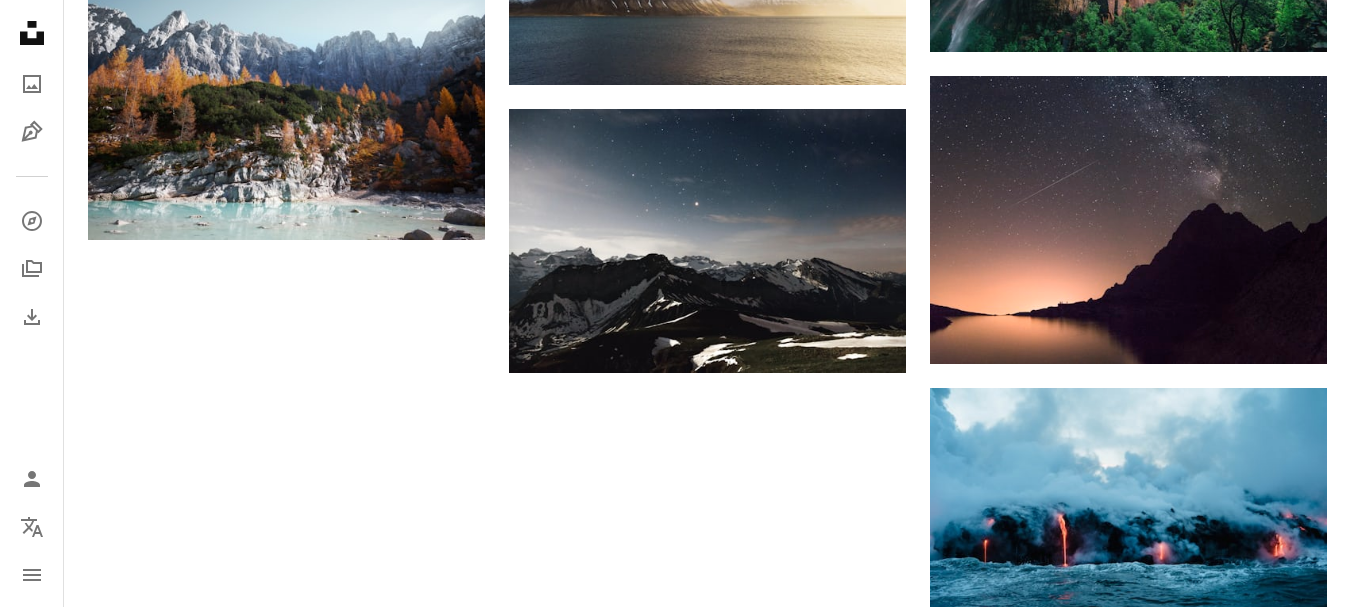 click on "Load more" at bounding box center (707, 731) 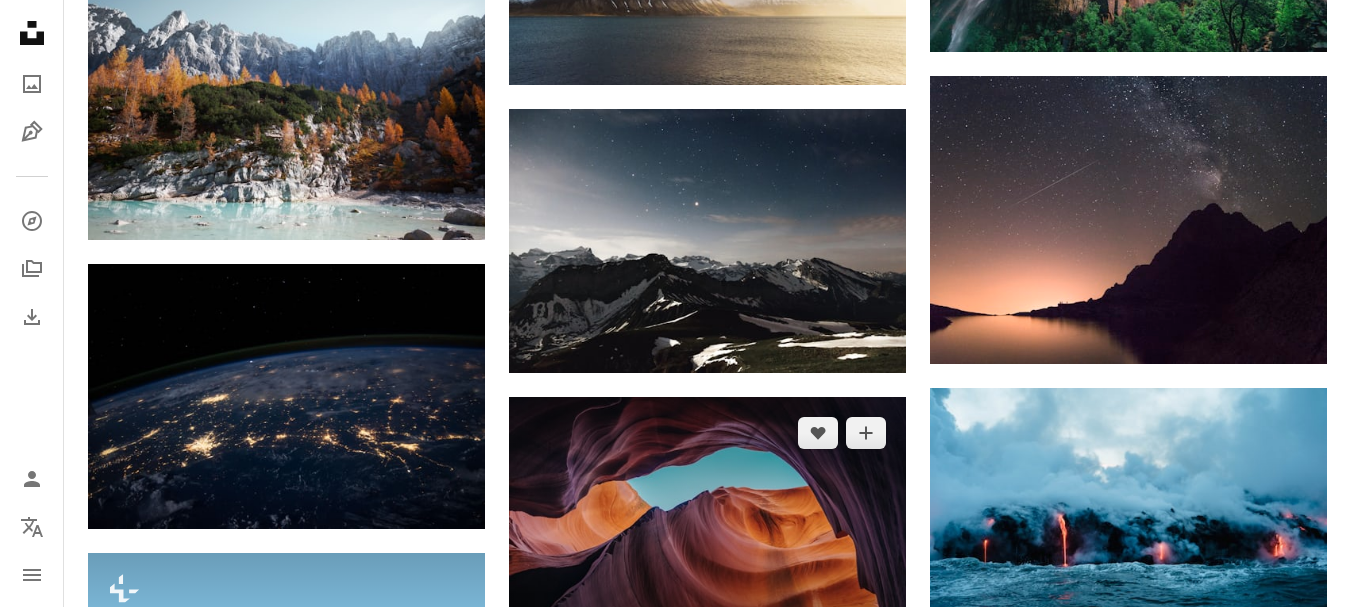 scroll, scrollTop: 2021, scrollLeft: 0, axis: vertical 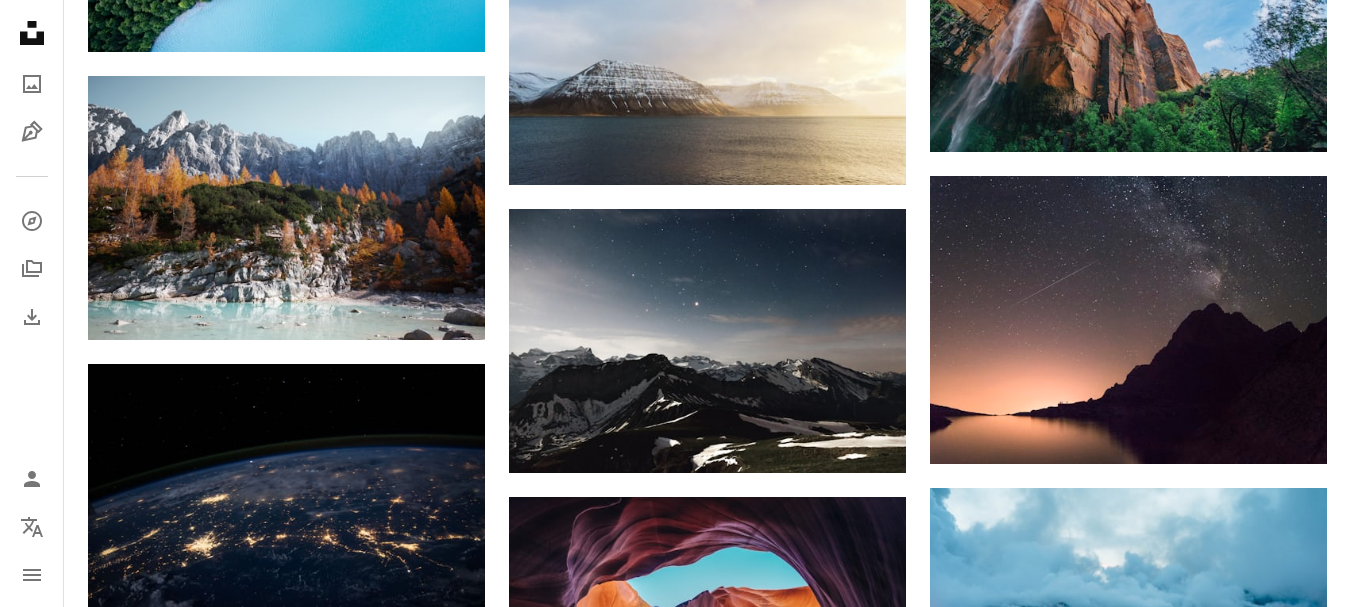 click on "A lock Download" at bounding box center (1256, 979) 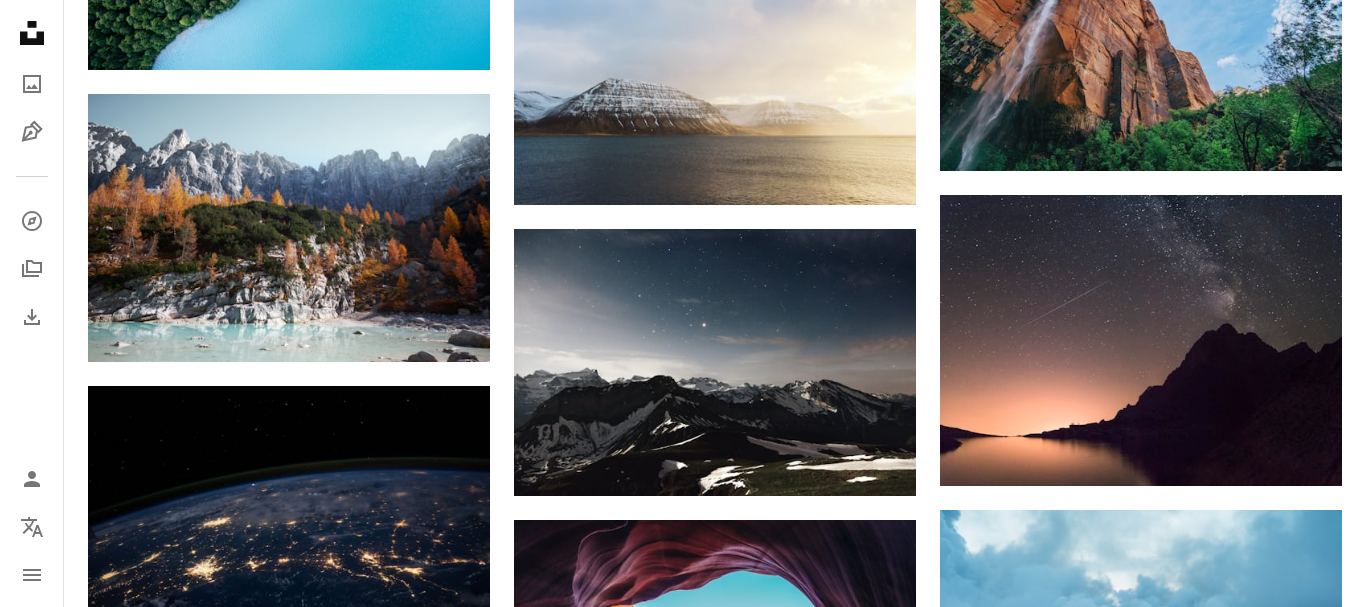 click on "An X shape Premium, ready to use images. Get unlimited access. A plus sign Members-only content added monthly A plus sign Unlimited royalty-free downloads A plus sign Illustrations  New A plus sign Enhanced legal protections yearly 66%  off monthly $12   $4 USD per month * Get  Unsplash+ * When paid annually, billed upfront  $48 Taxes where applicable. Renews automatically. Cancel anytime." at bounding box center [683, 5525] 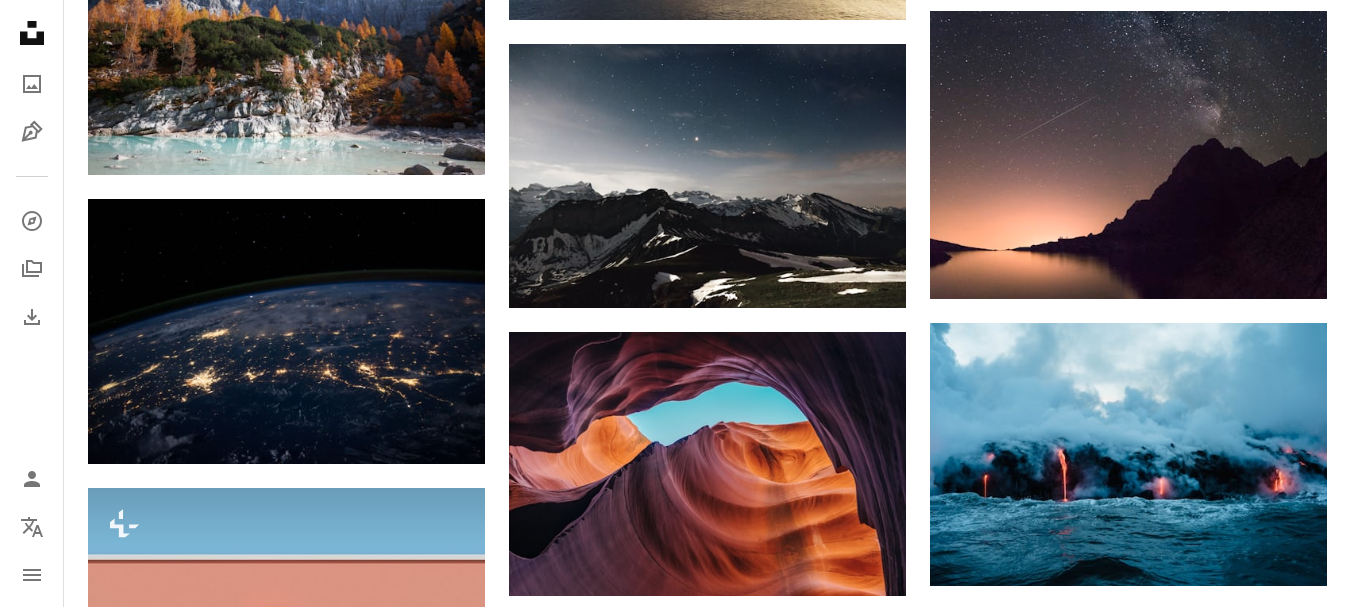 scroll, scrollTop: 2221, scrollLeft: 0, axis: vertical 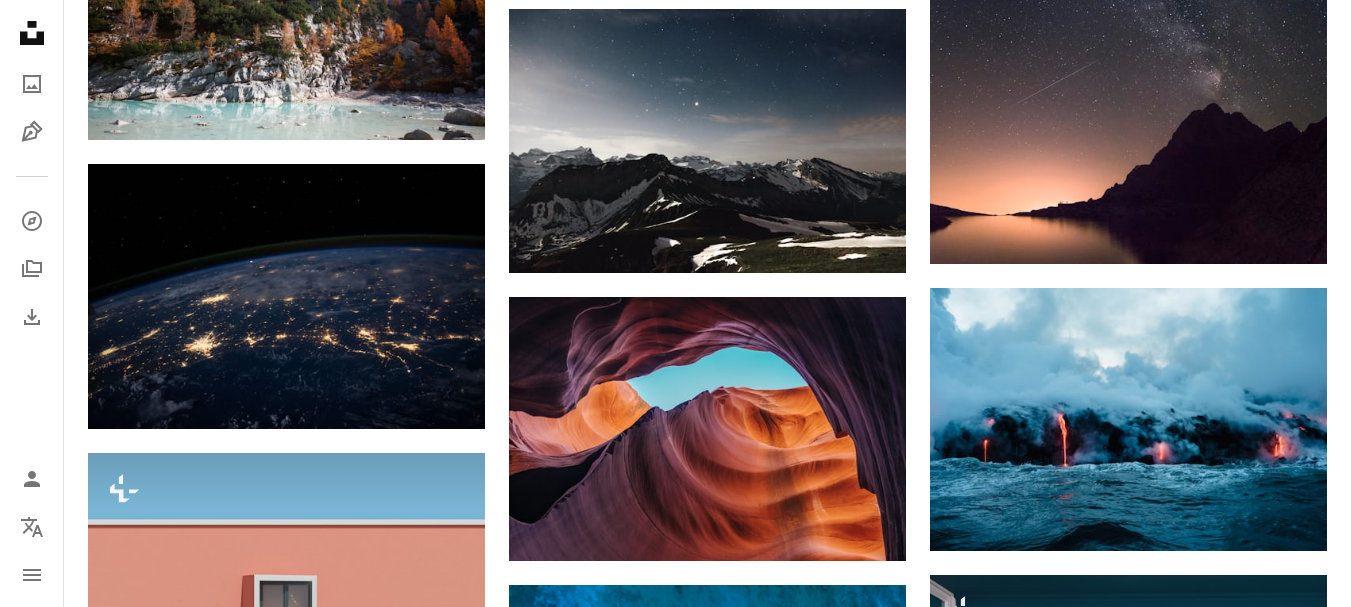 click on "Arrow pointing down" at bounding box center [1287, 1068] 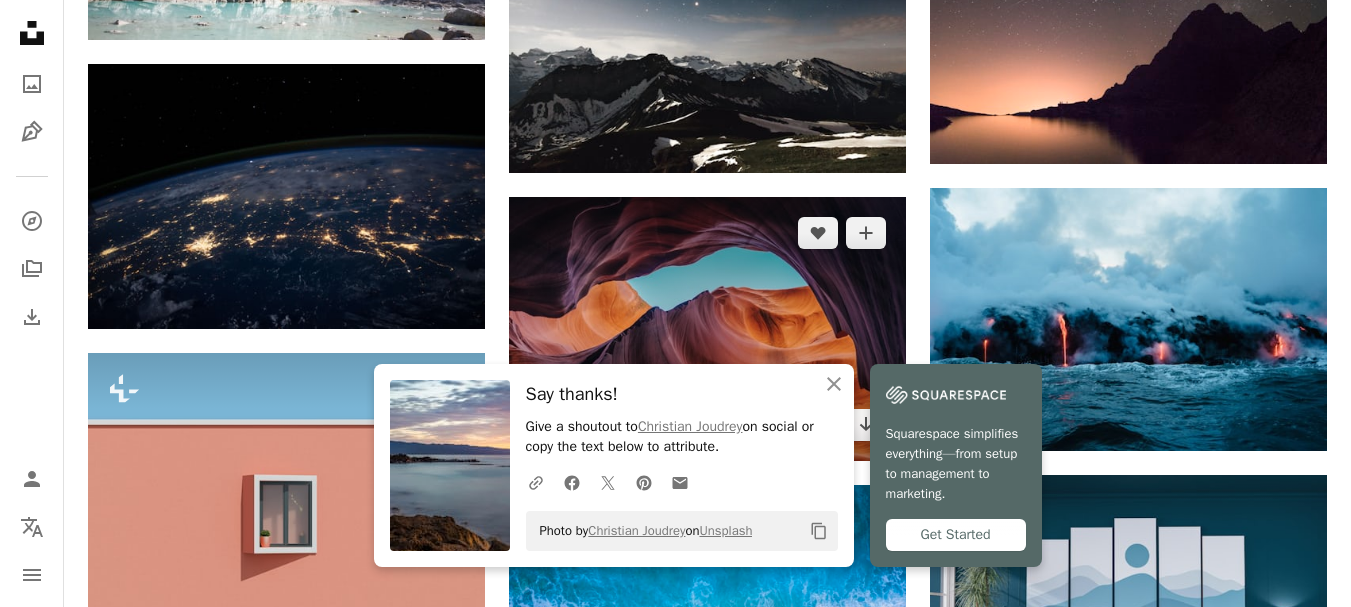 scroll, scrollTop: 2421, scrollLeft: 0, axis: vertical 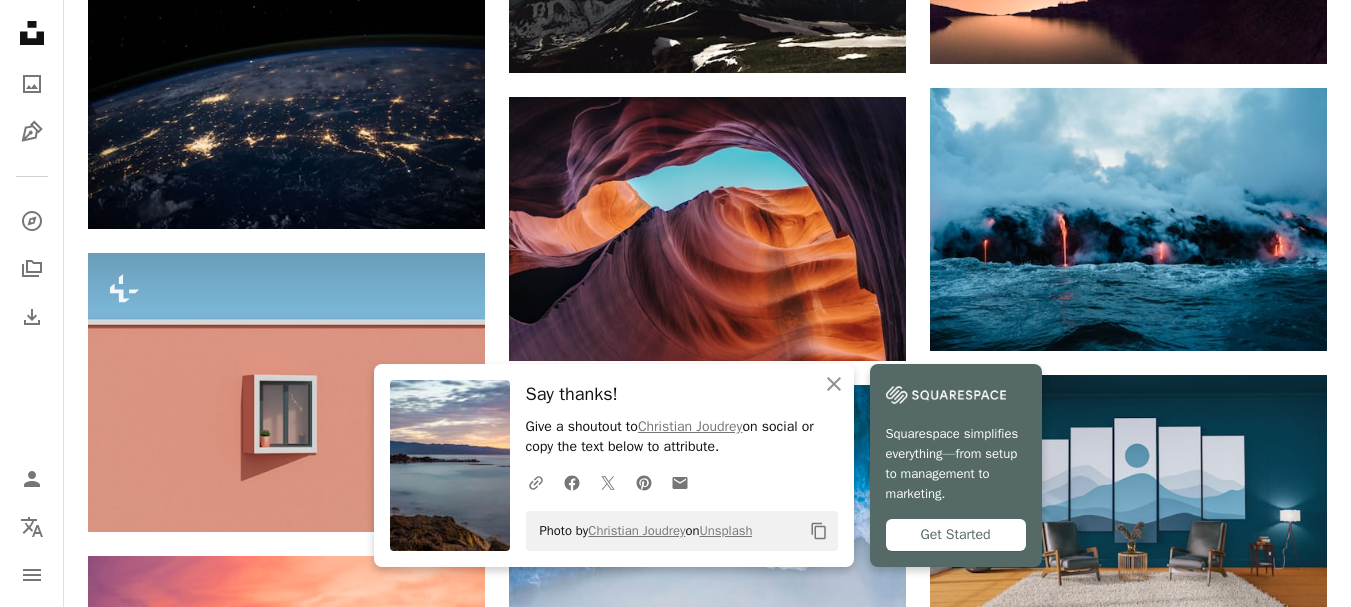 click 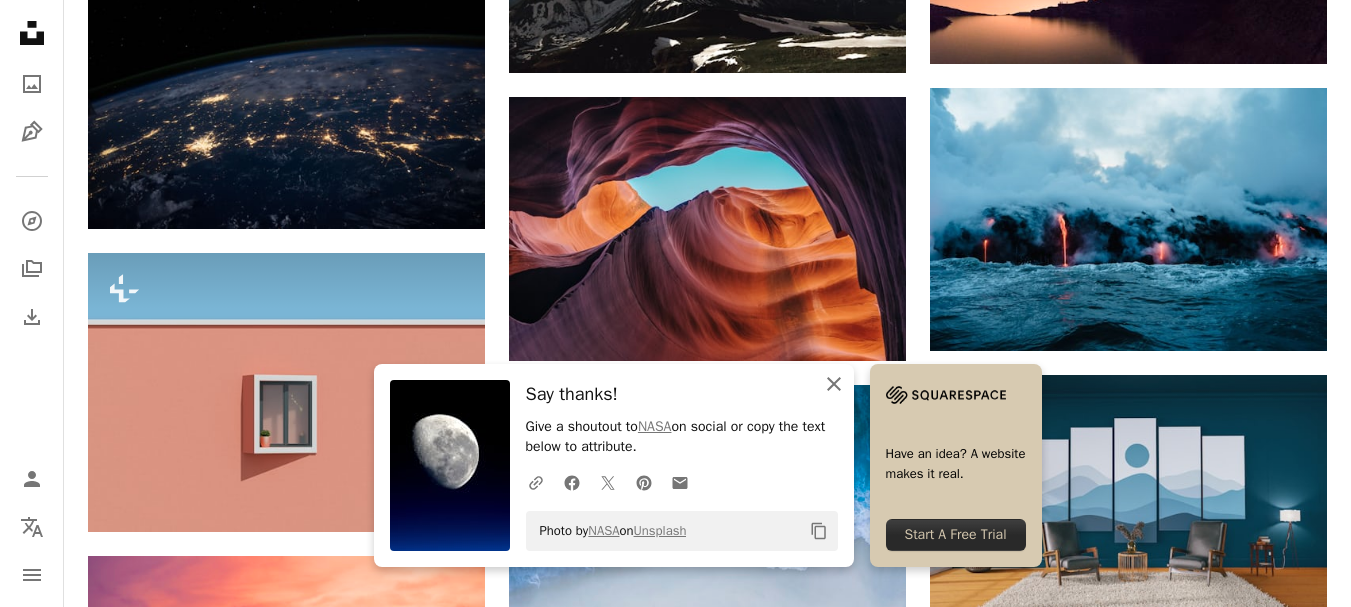 click on "An X shape" 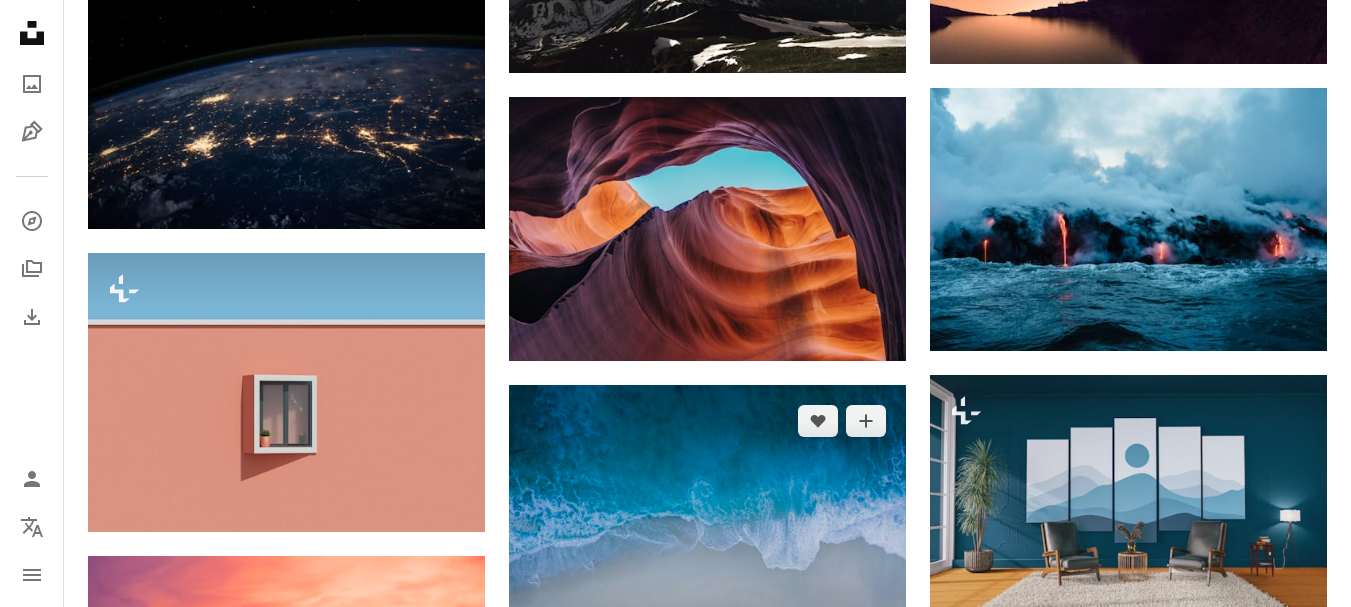 click on "Arrow pointing down" at bounding box center [866, 647] 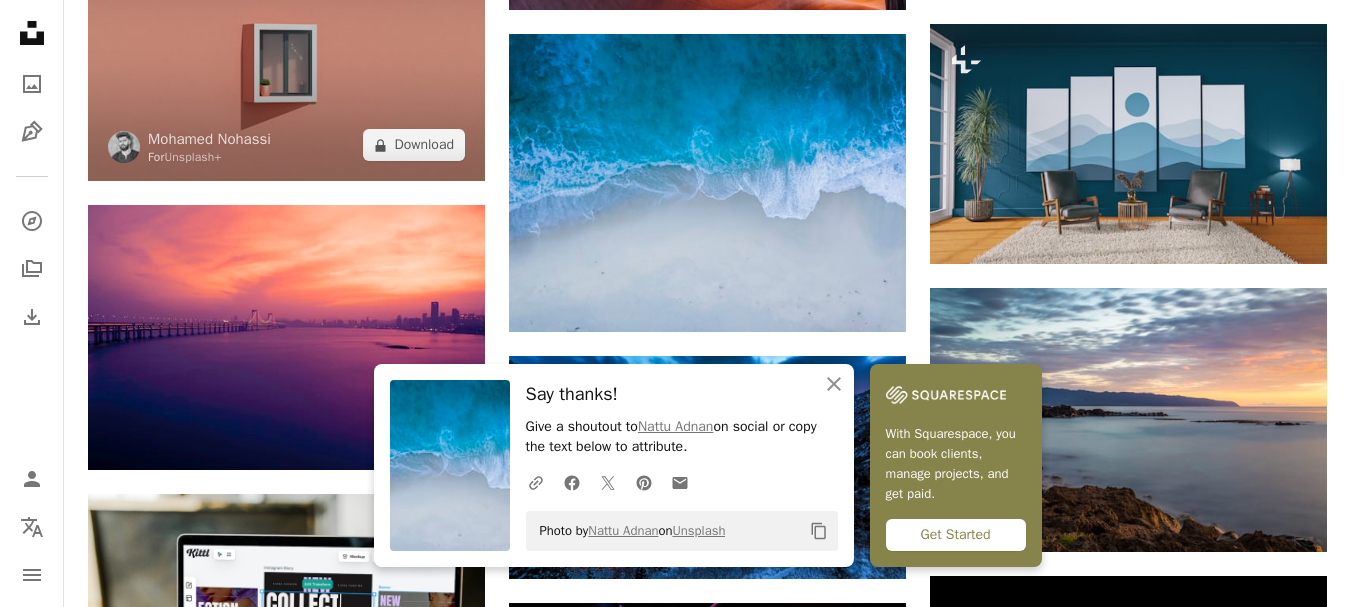 scroll, scrollTop: 2821, scrollLeft: 0, axis: vertical 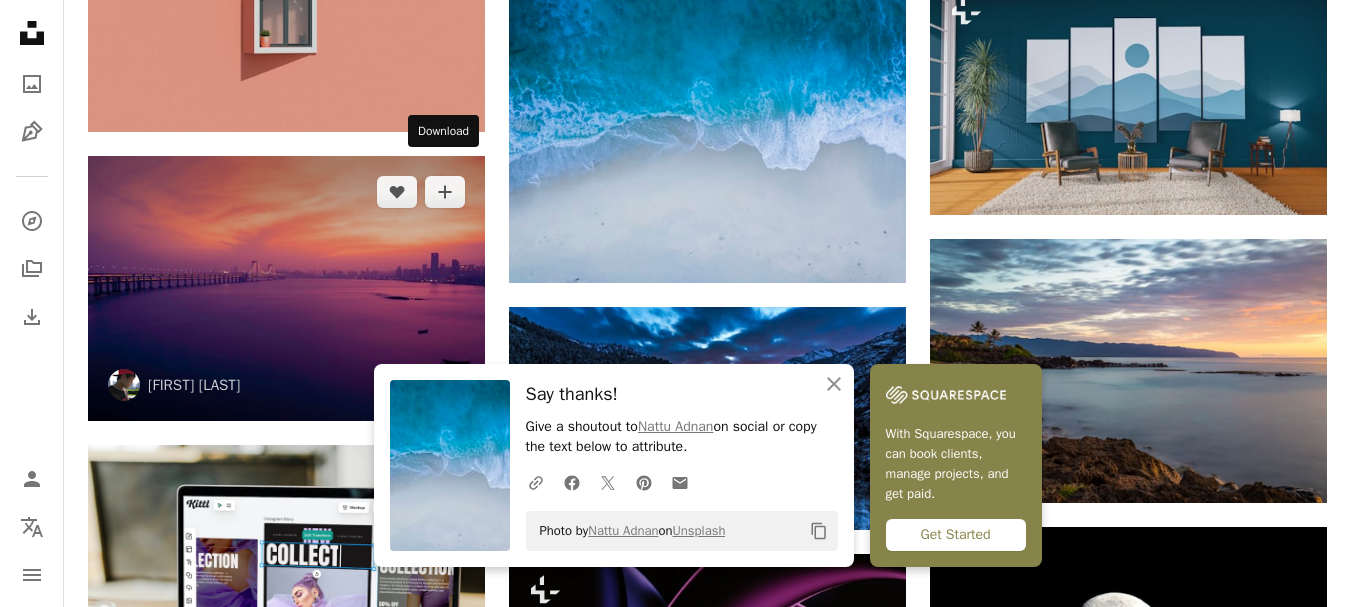 click on "Arrow pointing down" 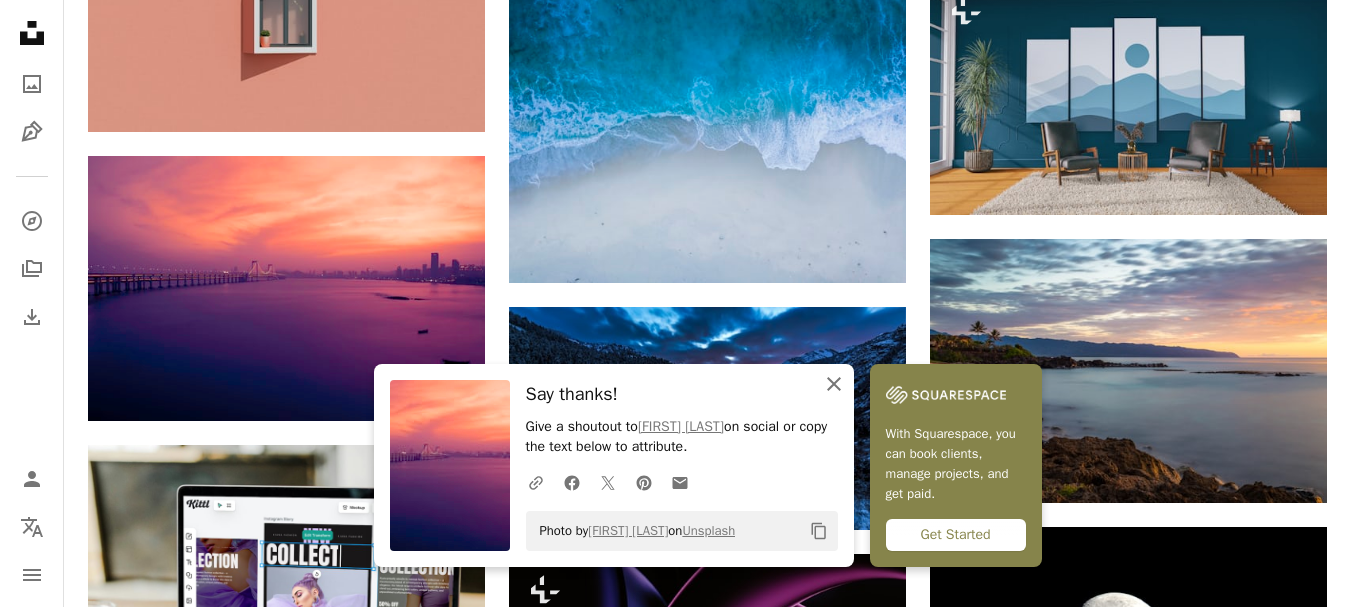 click on "An X shape" 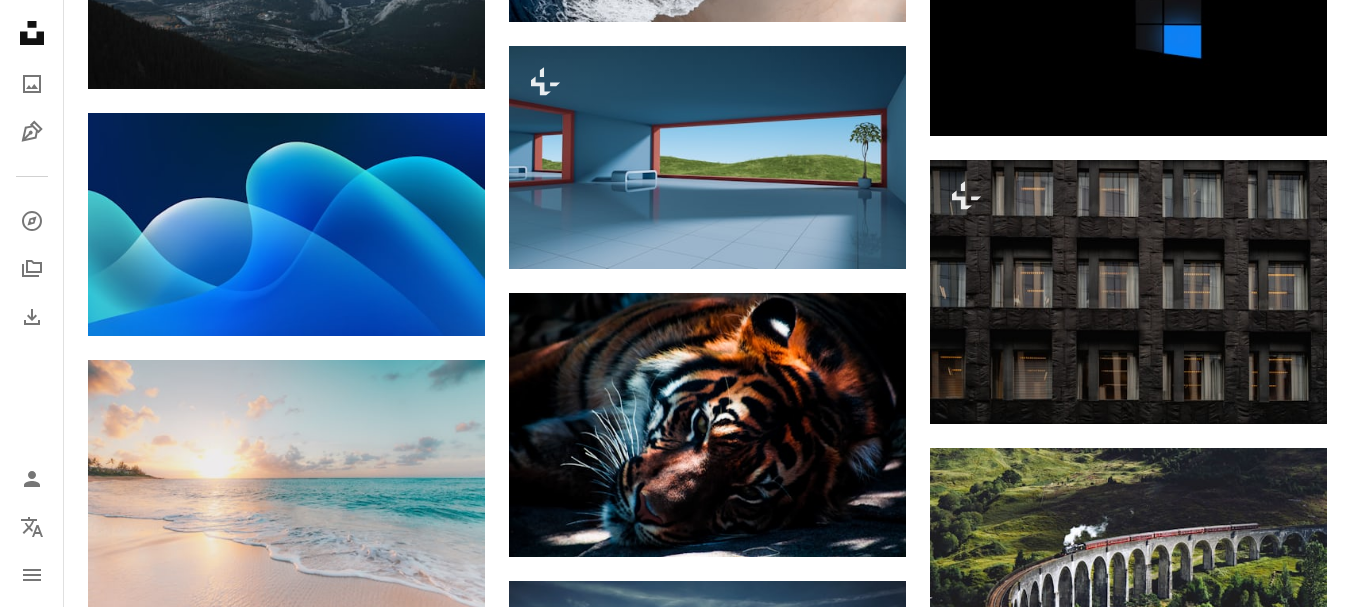 scroll, scrollTop: 4721, scrollLeft: 0, axis: vertical 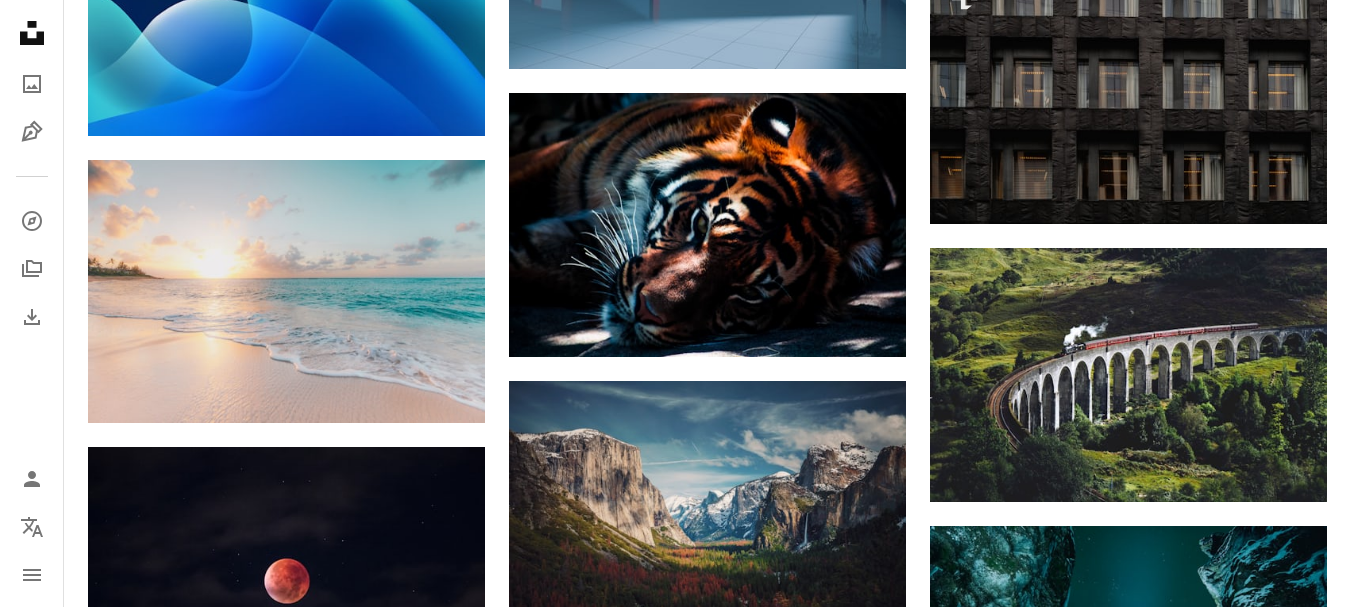 click on "Arrow pointing down" 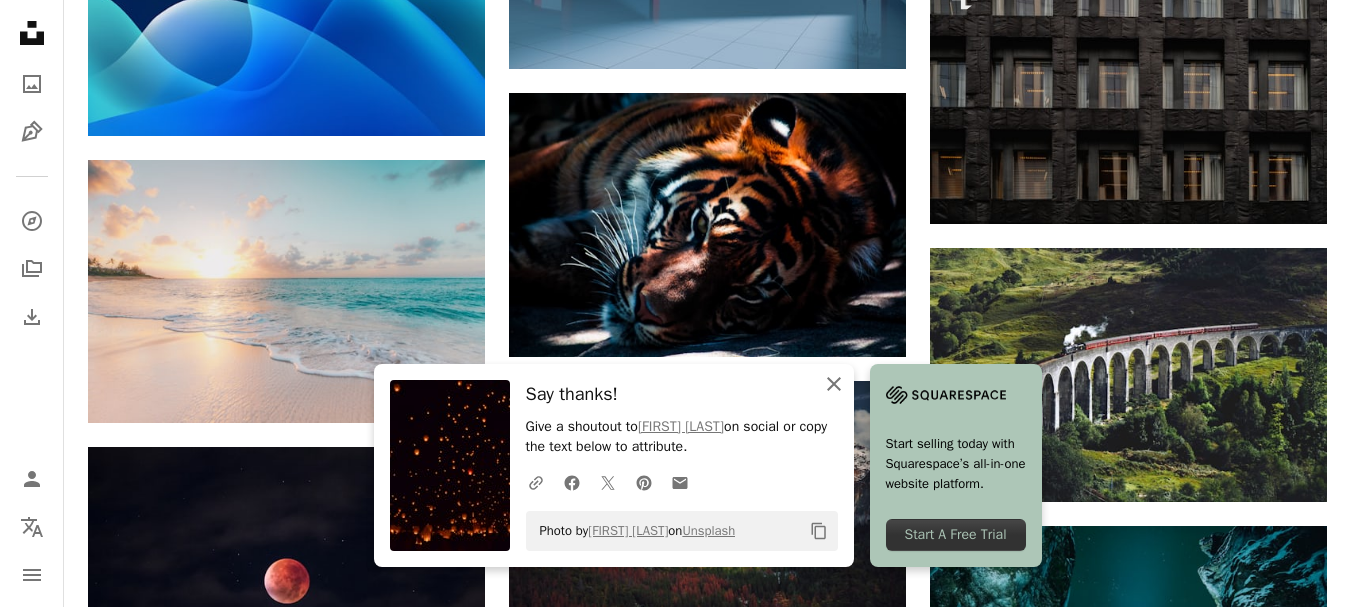 click on "An X shape" 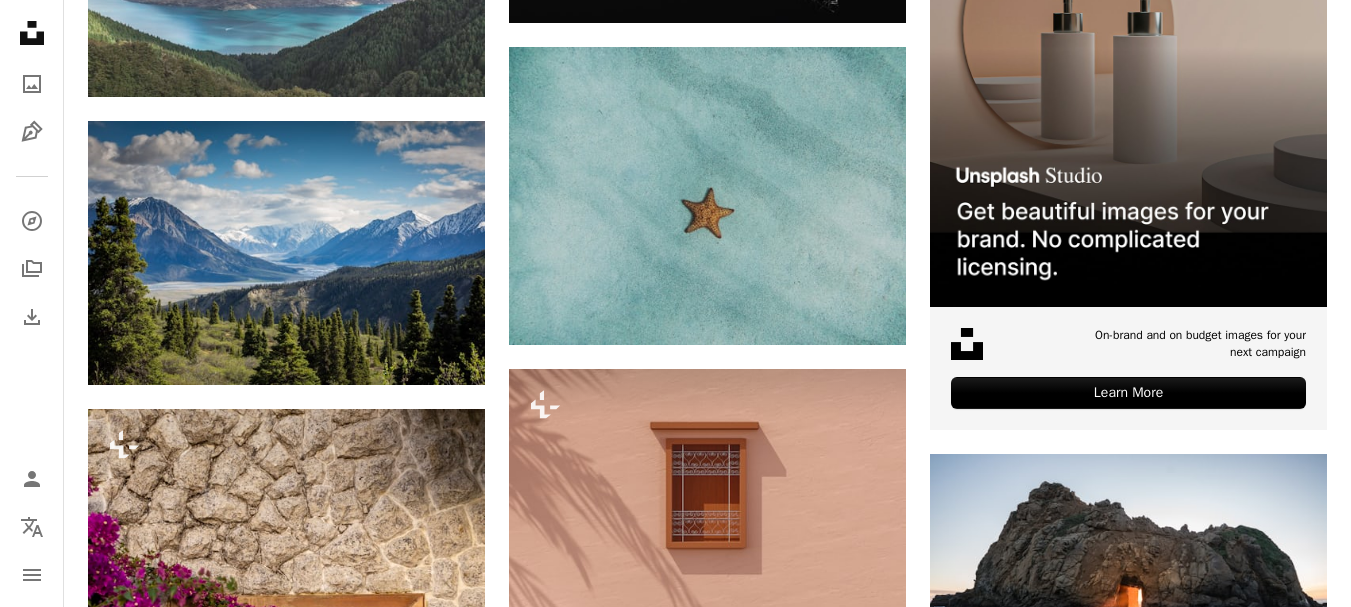 scroll, scrollTop: 6221, scrollLeft: 0, axis: vertical 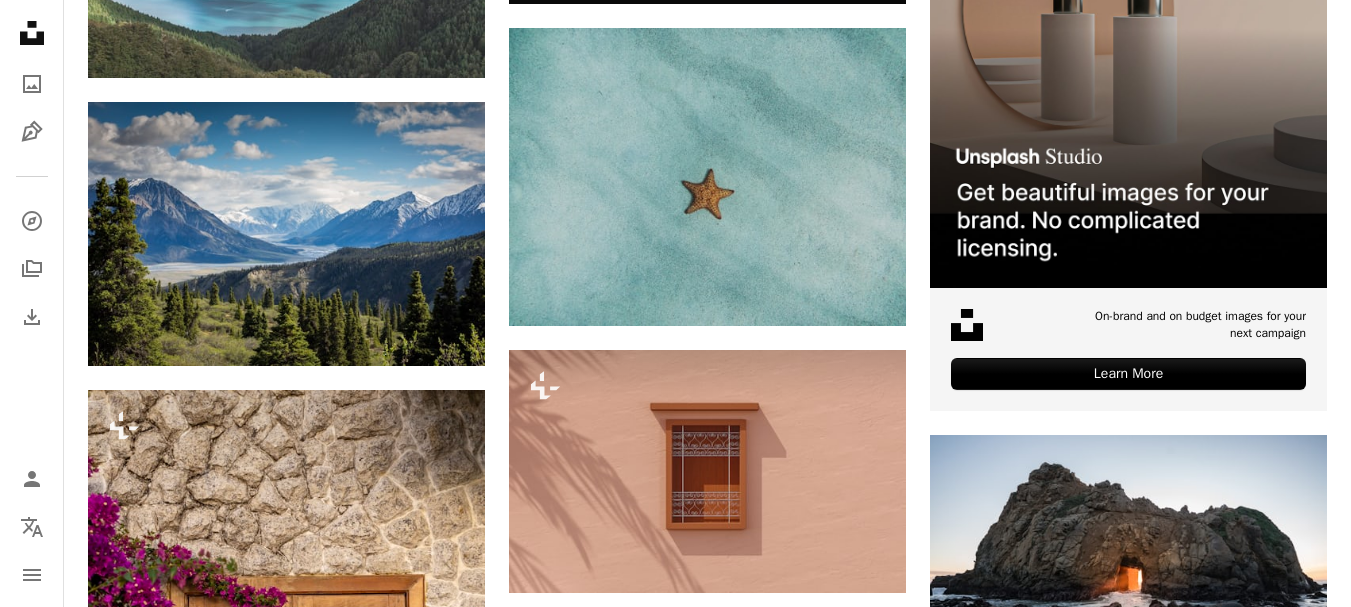 click on "Arrow pointing down" at bounding box center [1287, 1489] 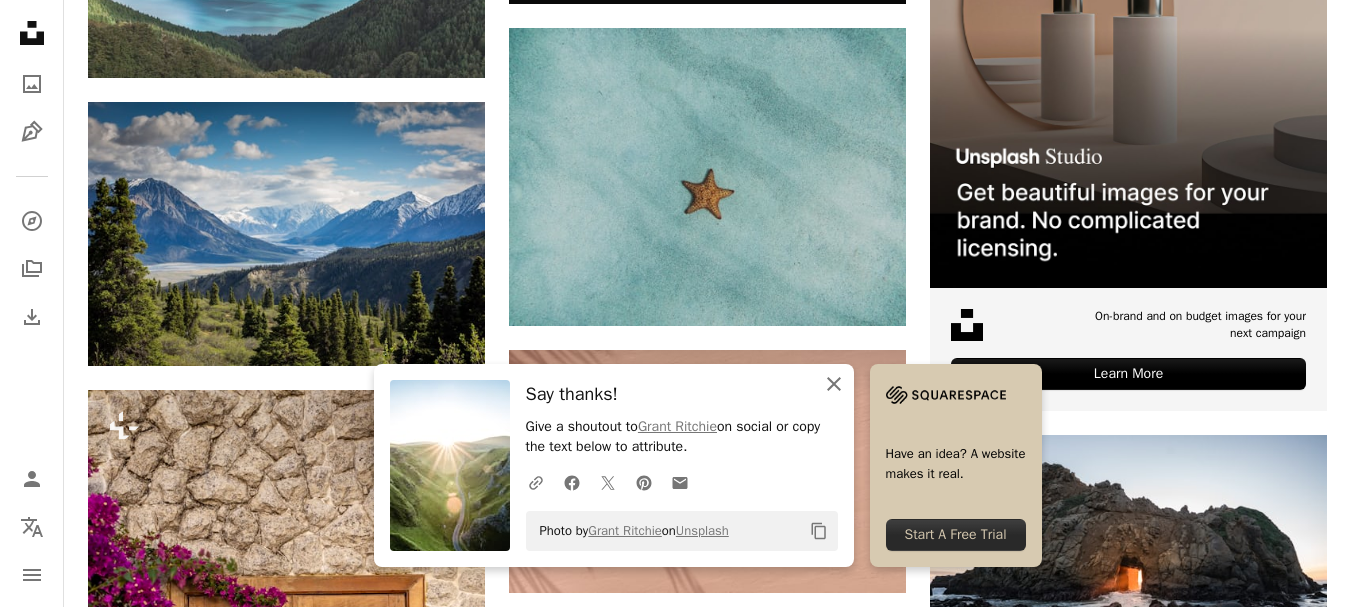 click on "An X shape" 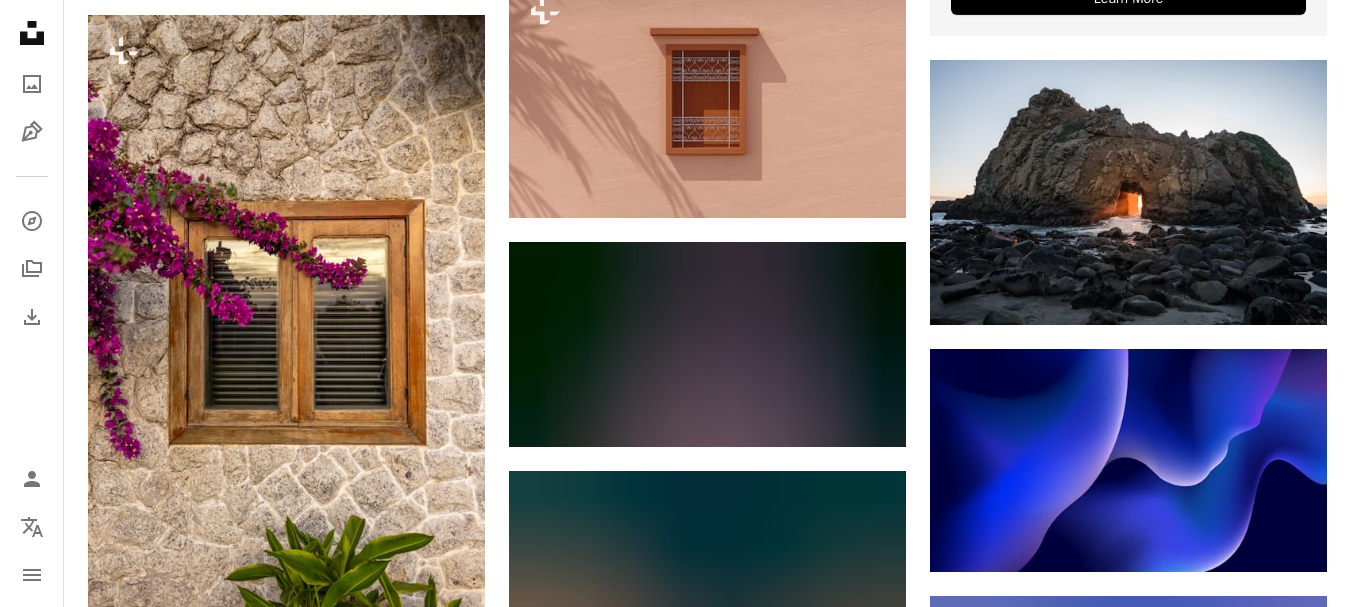 scroll, scrollTop: 6621, scrollLeft: 0, axis: vertical 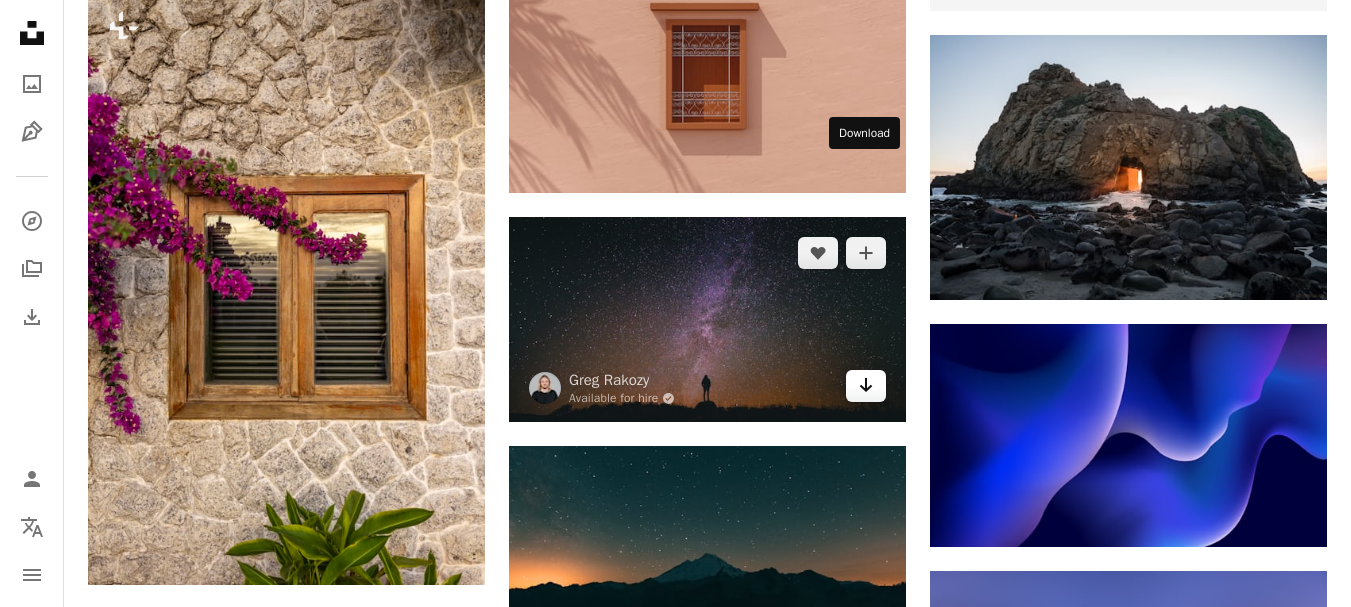 click on "Arrow pointing down" 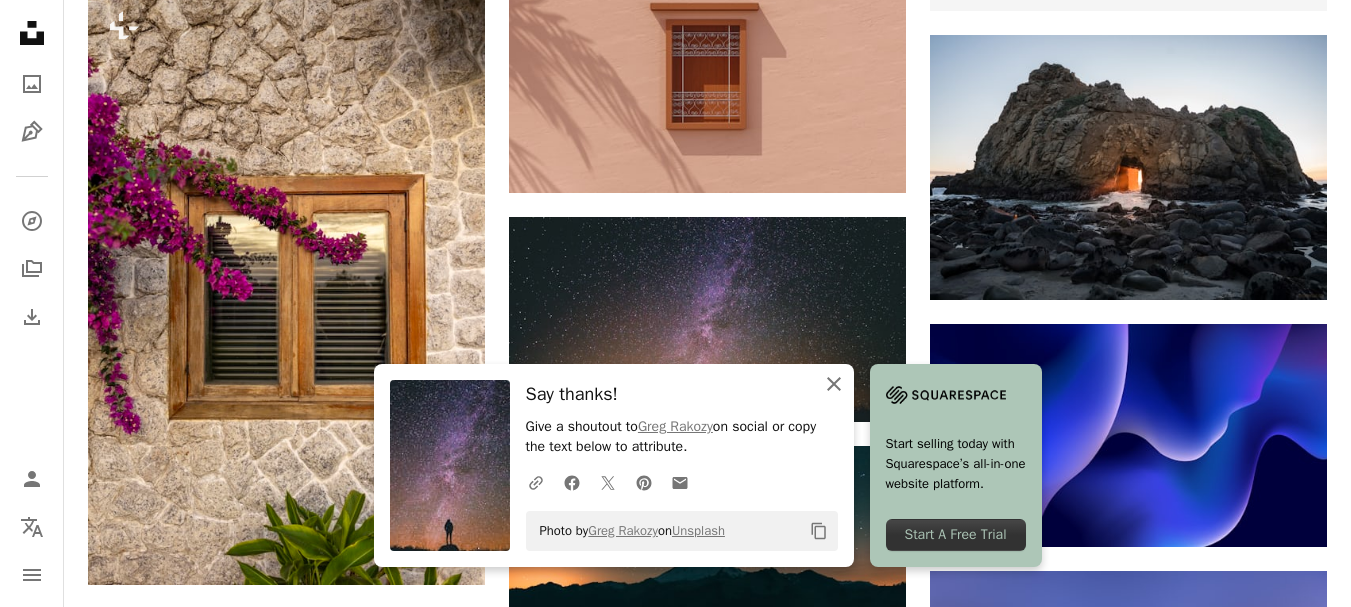click on "An X shape" 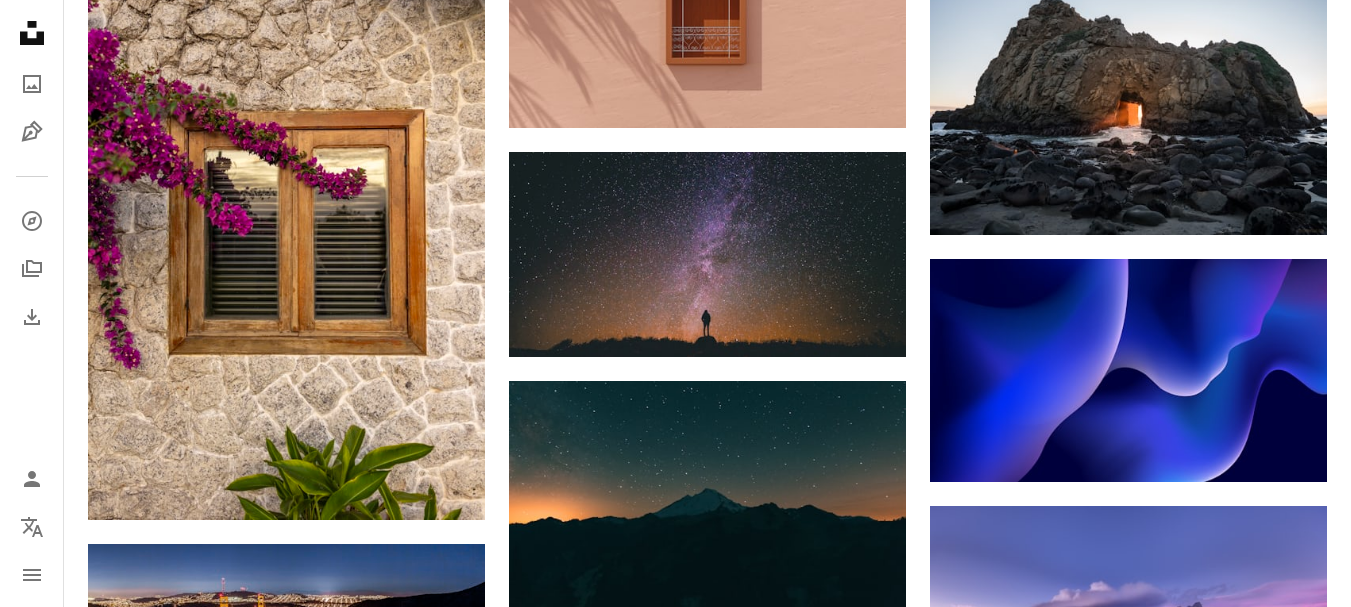scroll, scrollTop: 6721, scrollLeft: 0, axis: vertical 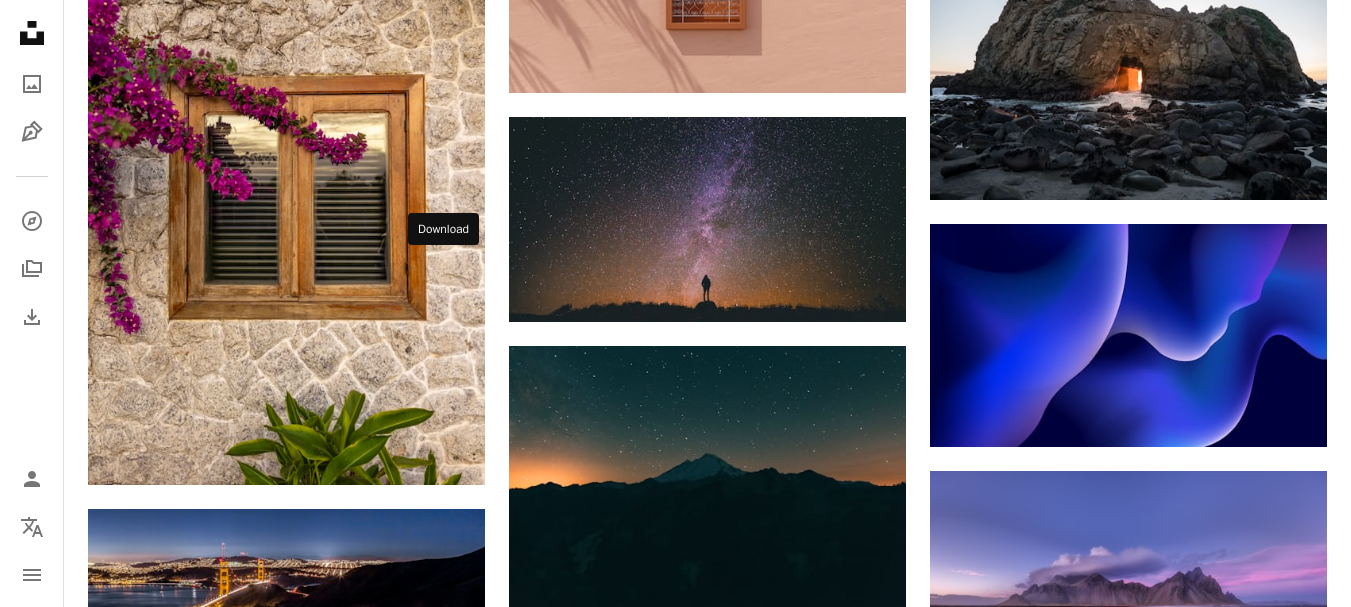 click on "Arrow pointing down" 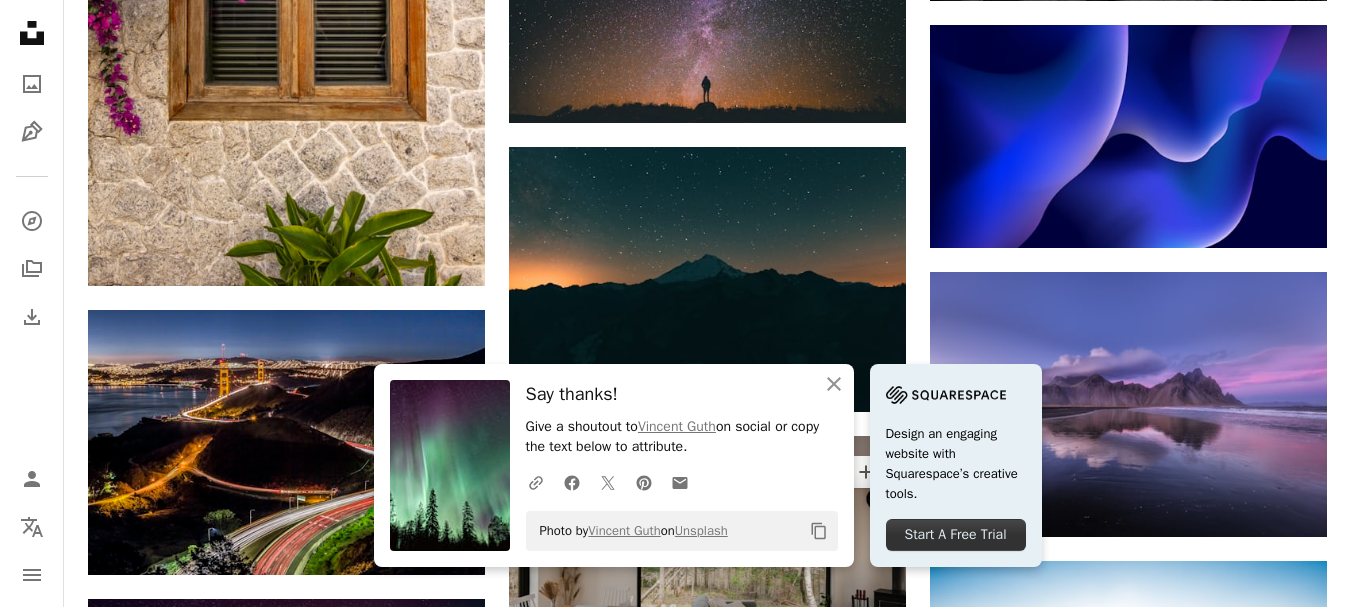 scroll, scrollTop: 6921, scrollLeft: 0, axis: vertical 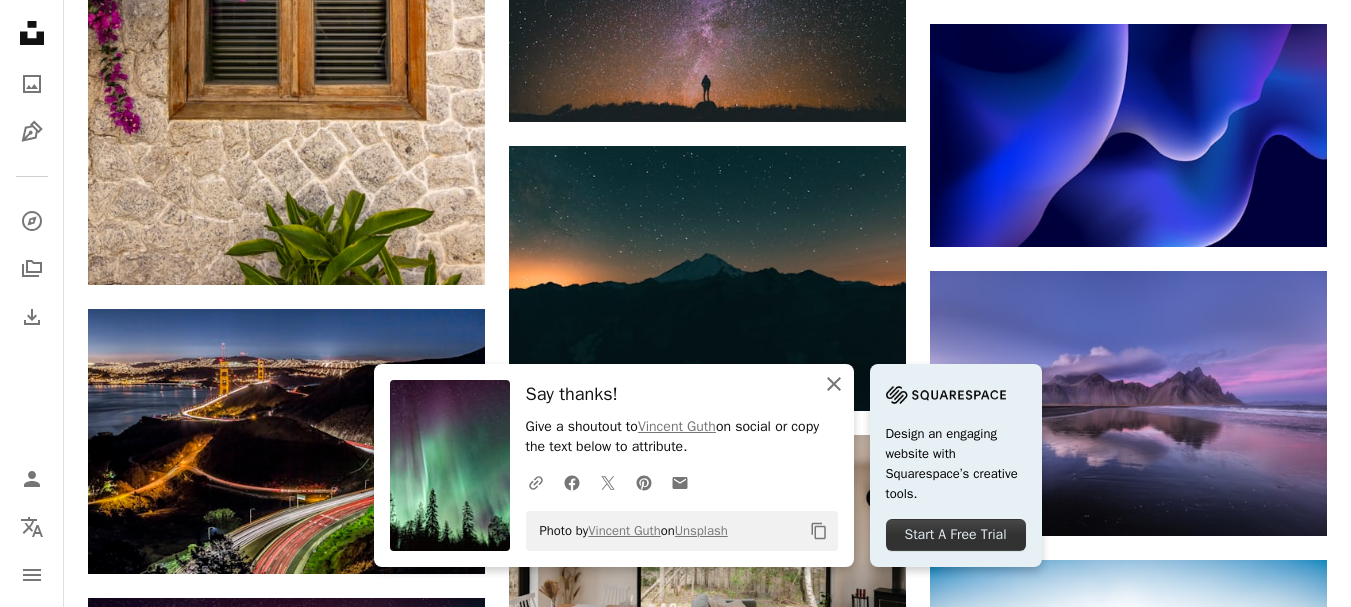 click on "An X shape" 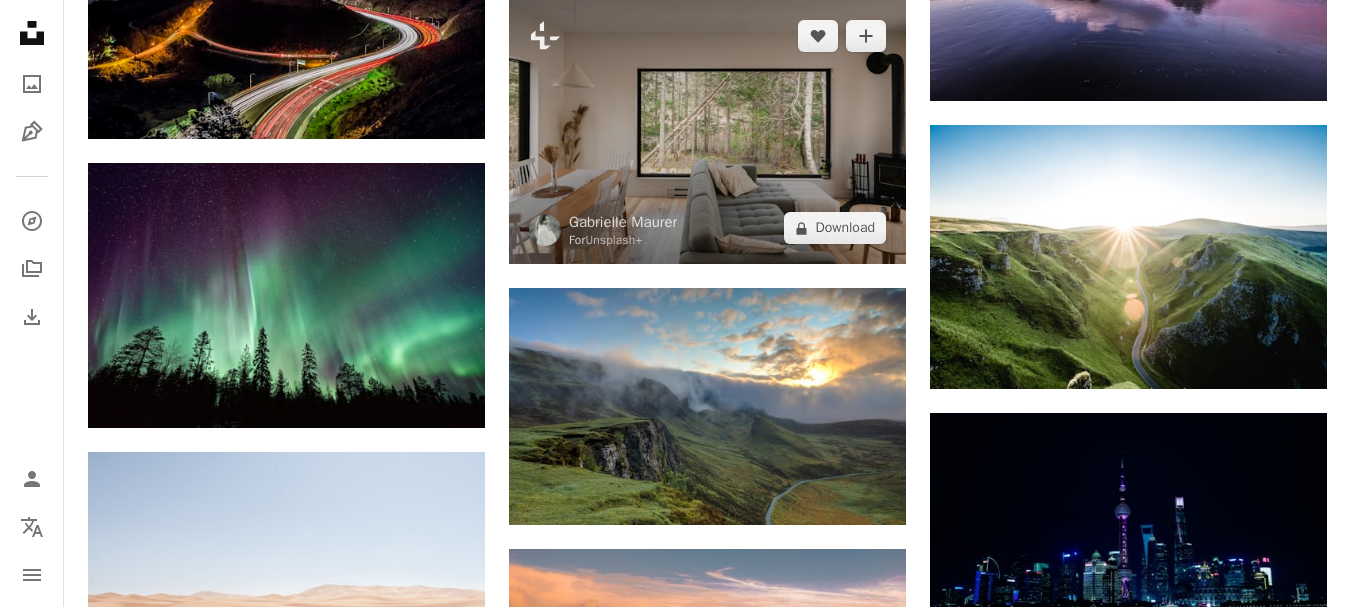 scroll, scrollTop: 7321, scrollLeft: 0, axis: vertical 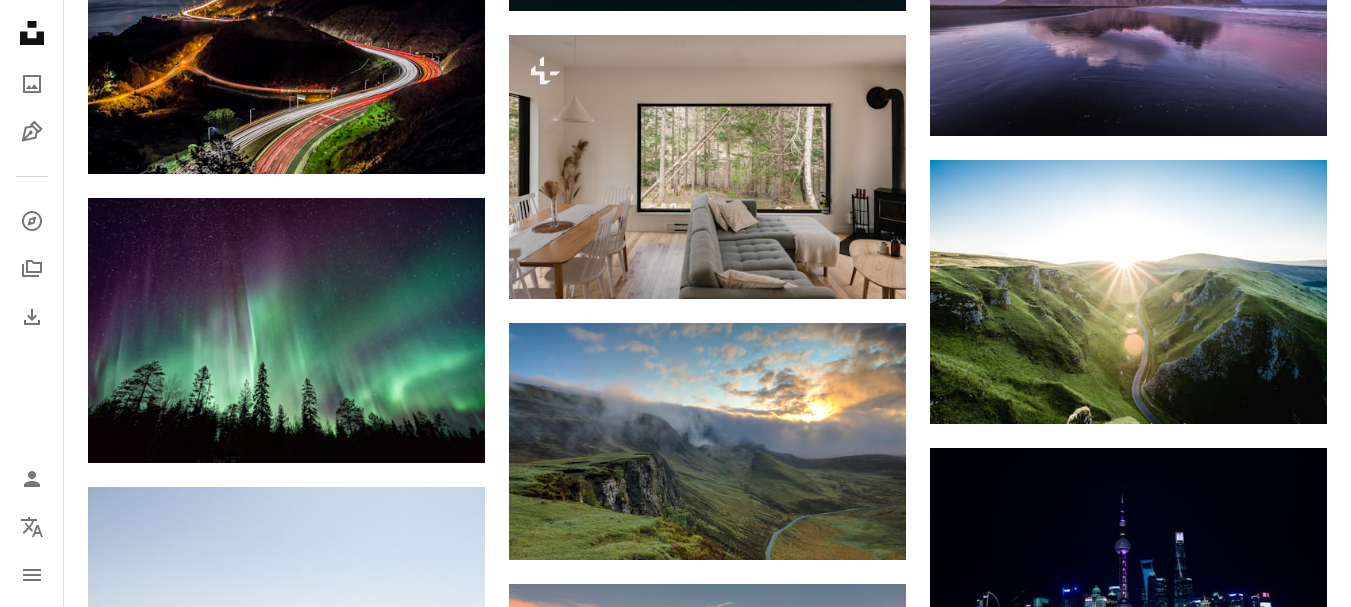 click on "Arrow pointing down" at bounding box center [445, 1004] 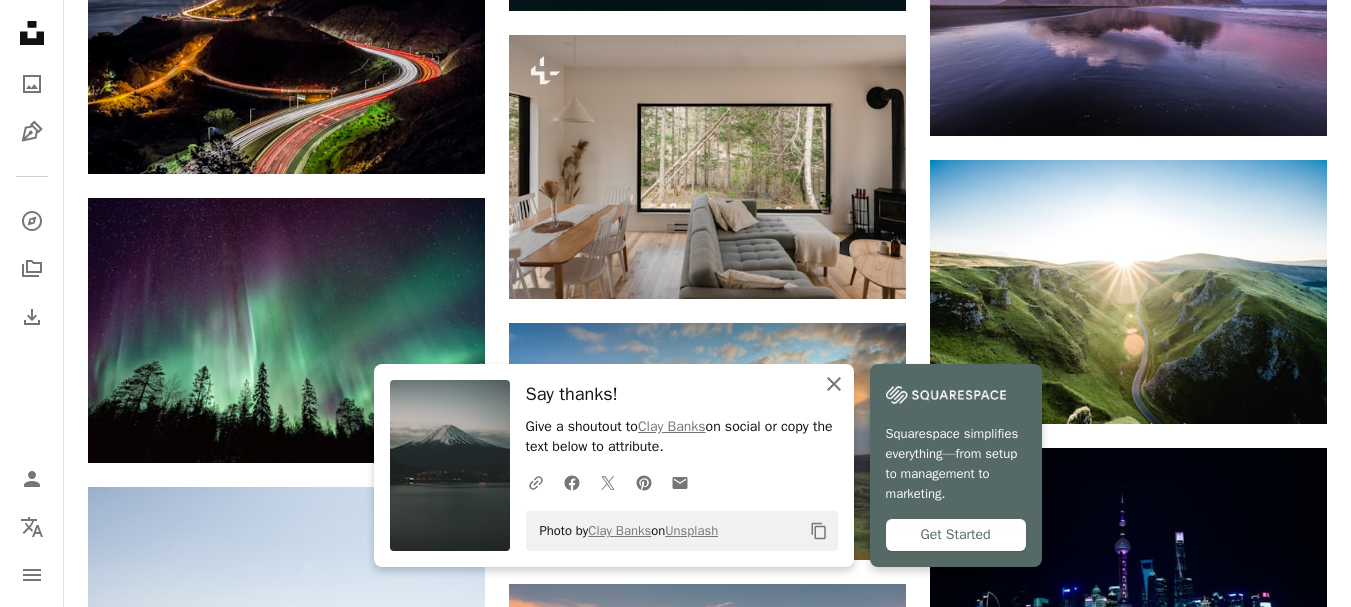click on "An X shape" 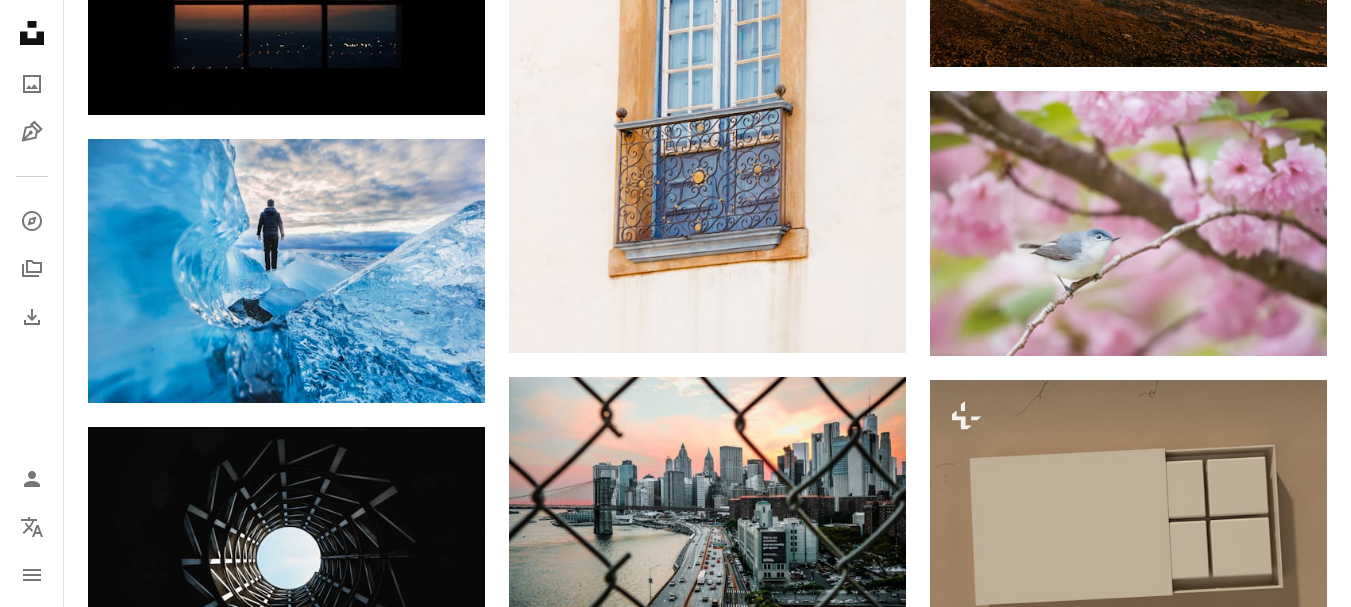 scroll, scrollTop: 9621, scrollLeft: 0, axis: vertical 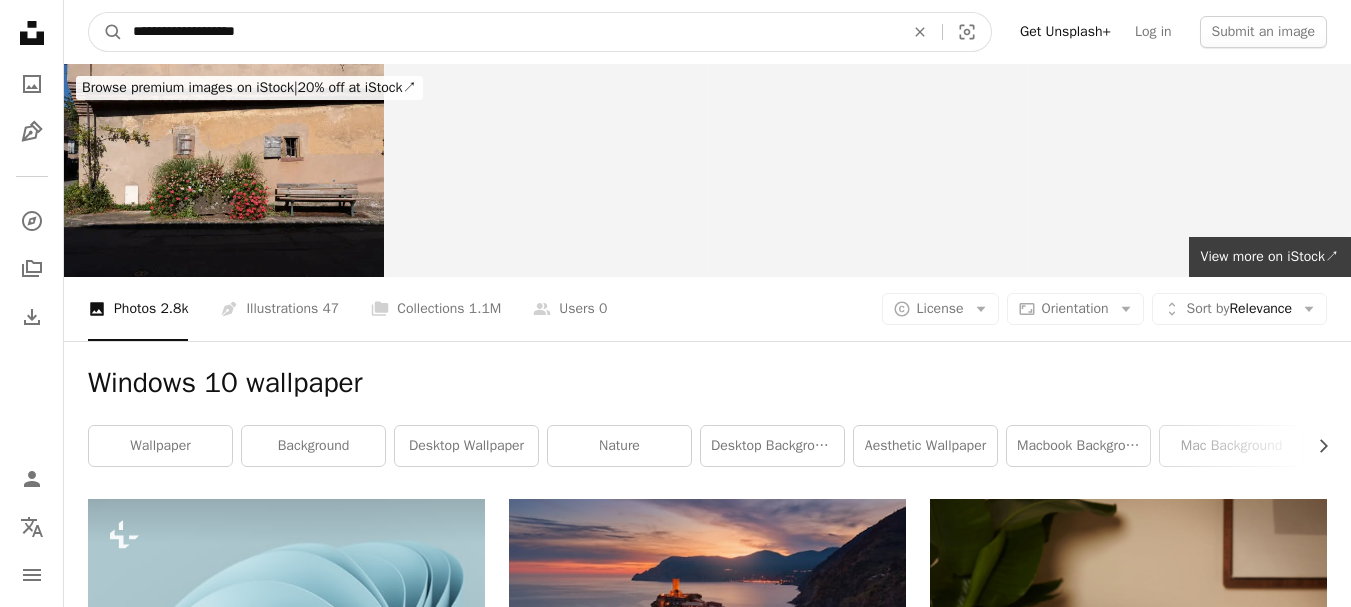 click on "**********" at bounding box center (510, 32) 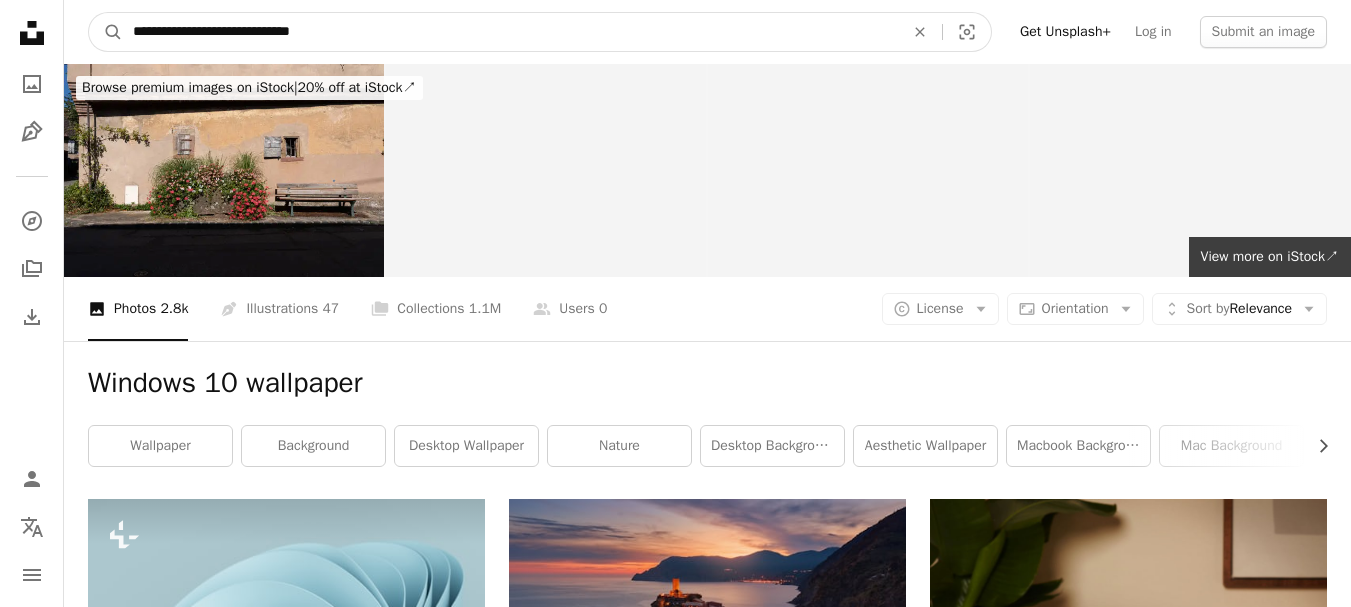 type on "**********" 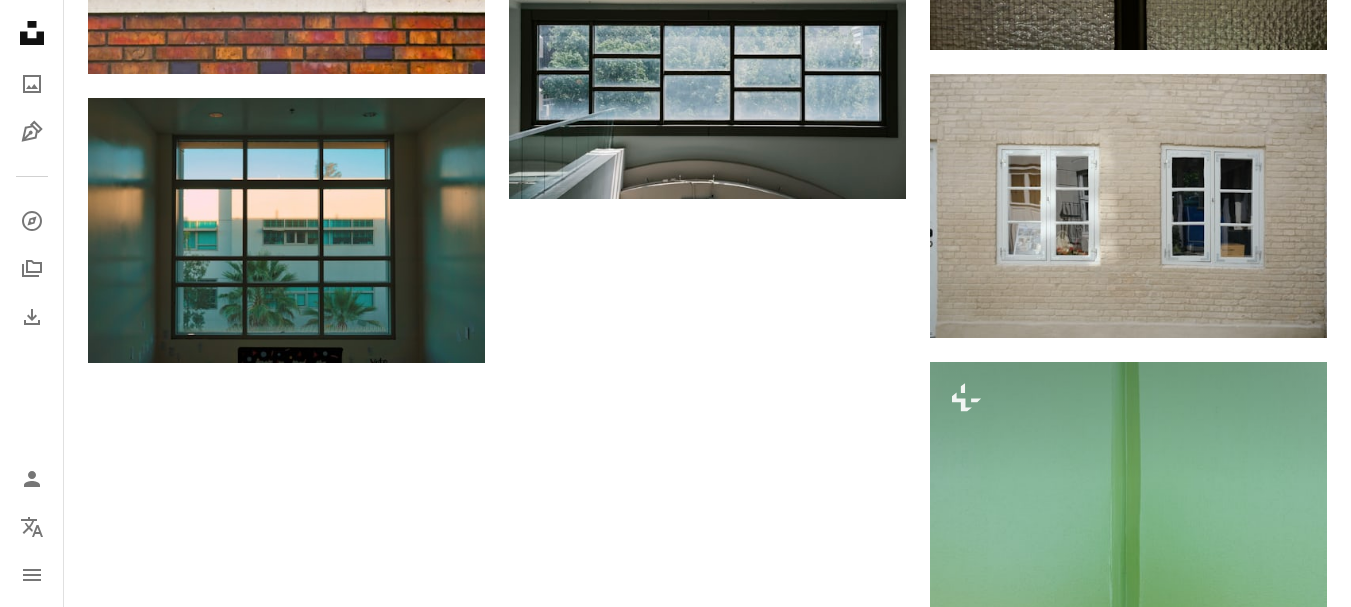 scroll, scrollTop: 2668, scrollLeft: 0, axis: vertical 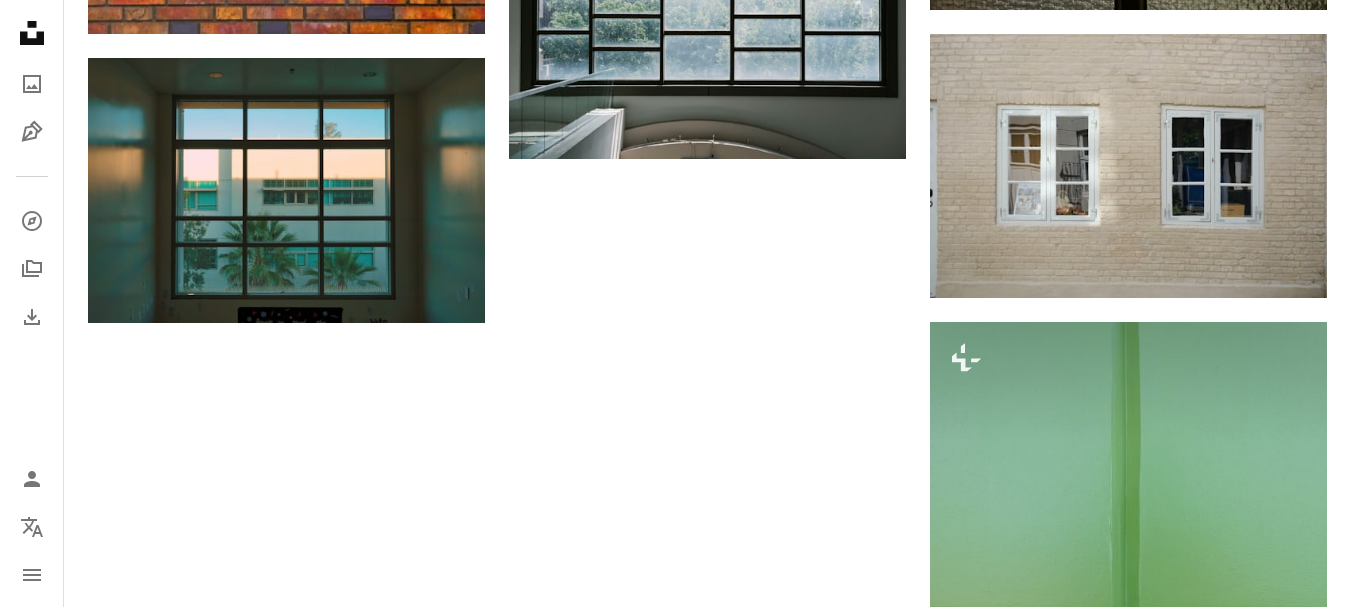 click on "Load more" at bounding box center (707, 998) 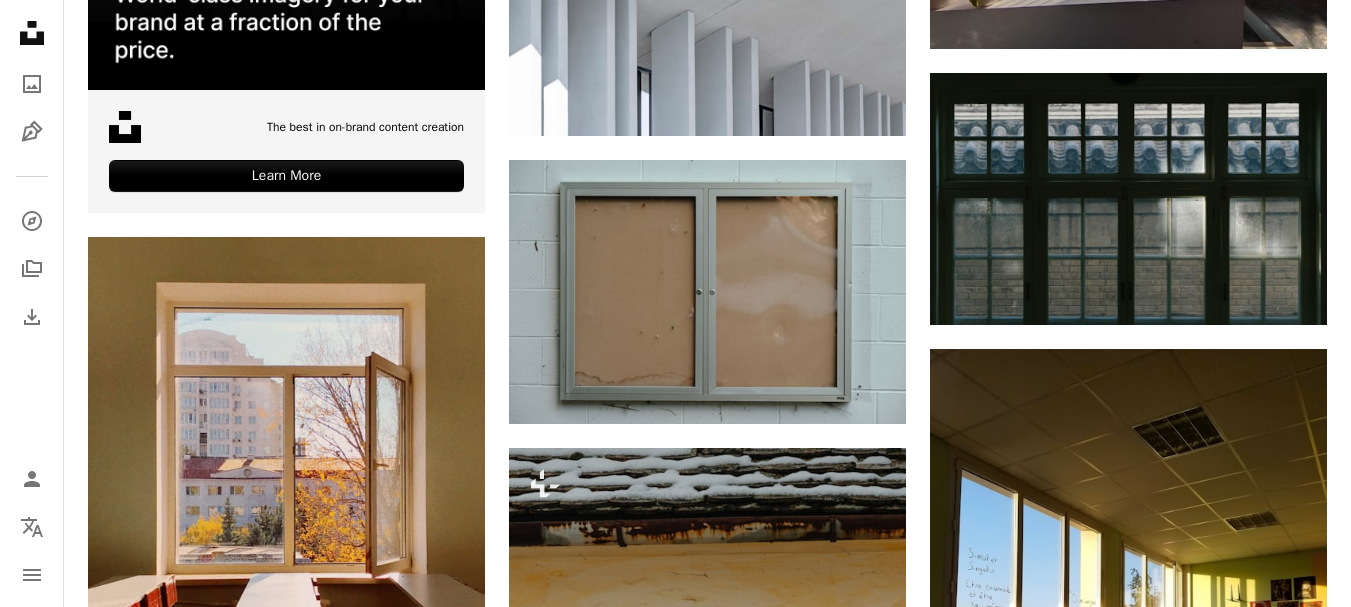 scroll, scrollTop: 4868, scrollLeft: 0, axis: vertical 